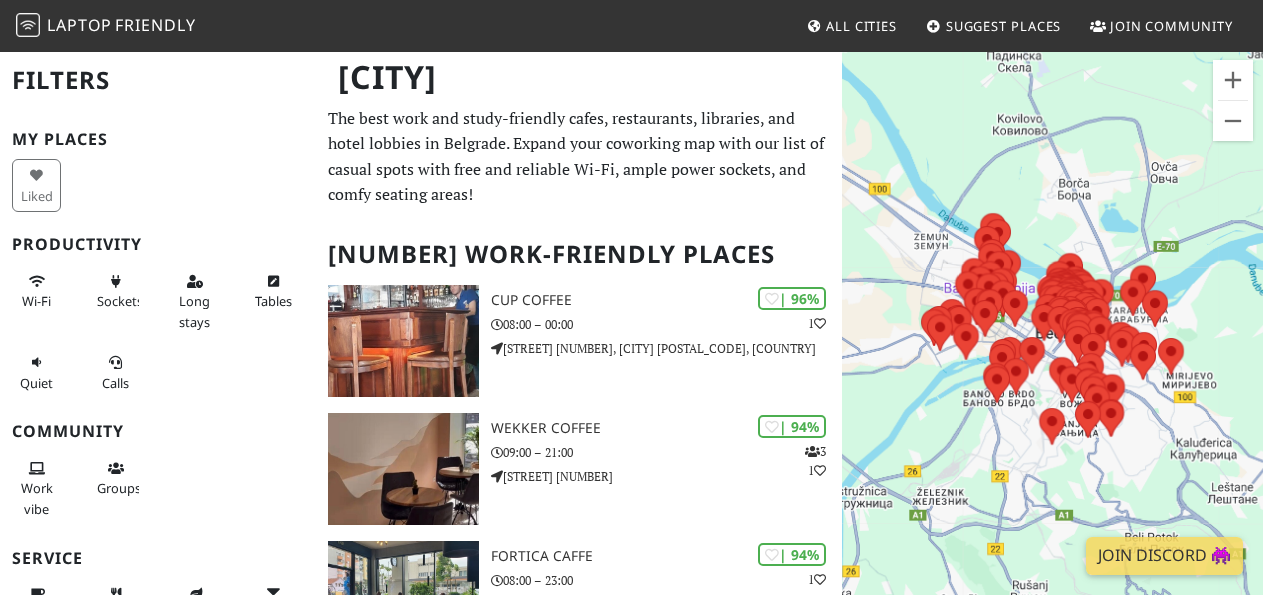 scroll, scrollTop: 0, scrollLeft: 0, axis: both 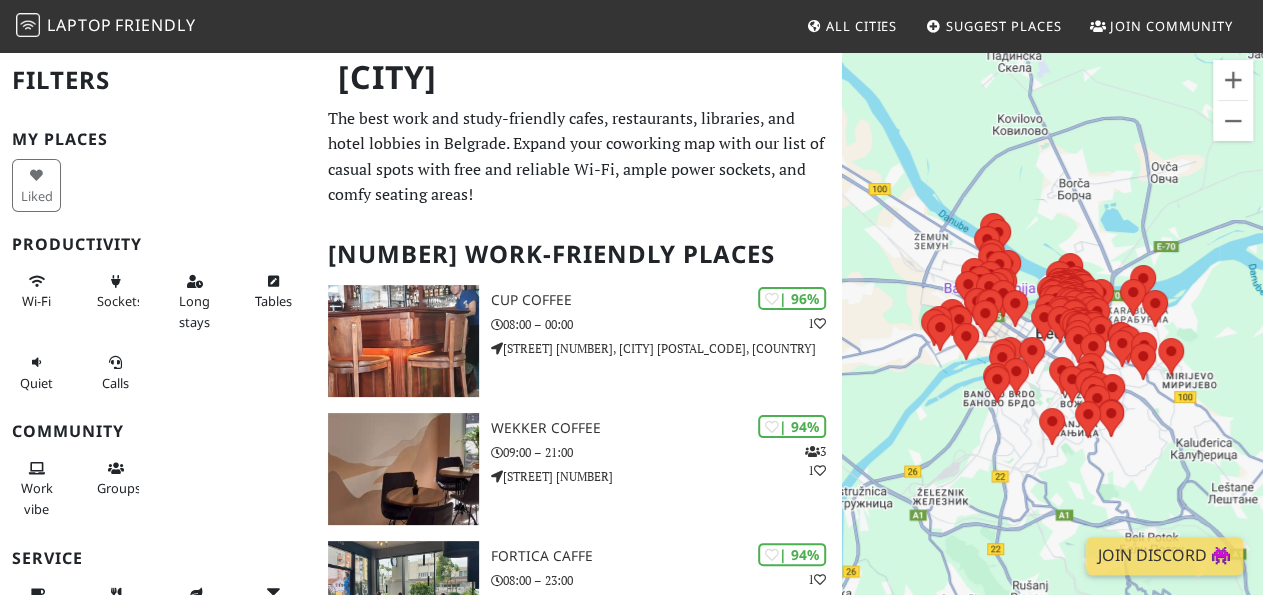 click on "To navigate, press the arrow keys." at bounding box center (1052, 347) 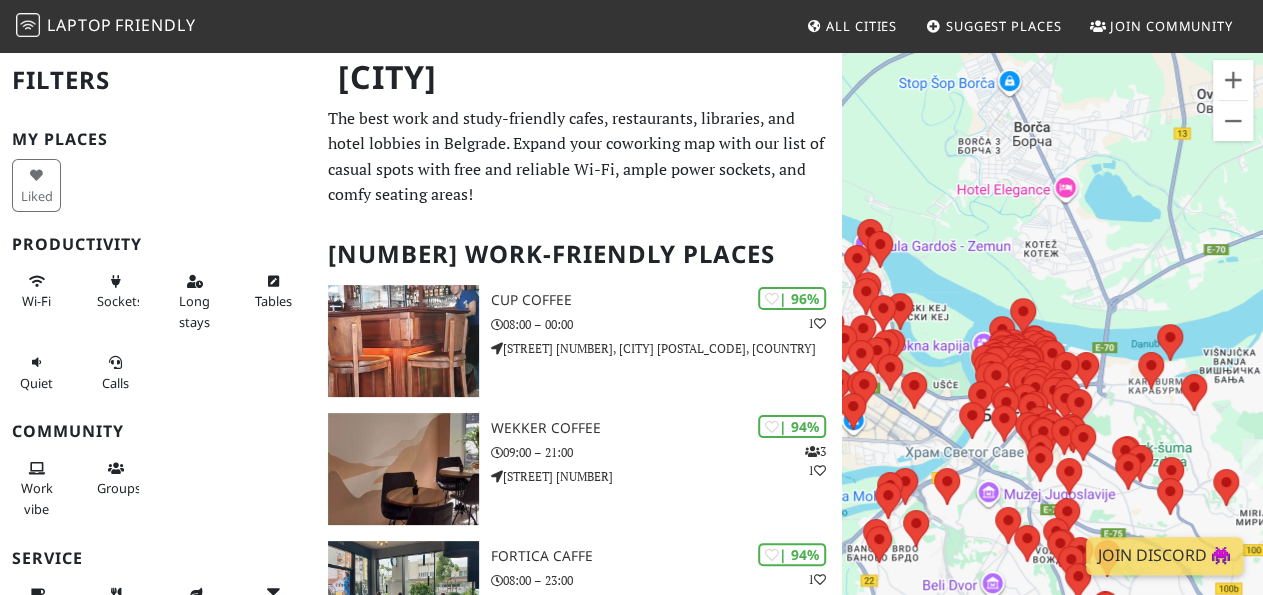 click on "To navigate, press the arrow keys." at bounding box center (1052, 347) 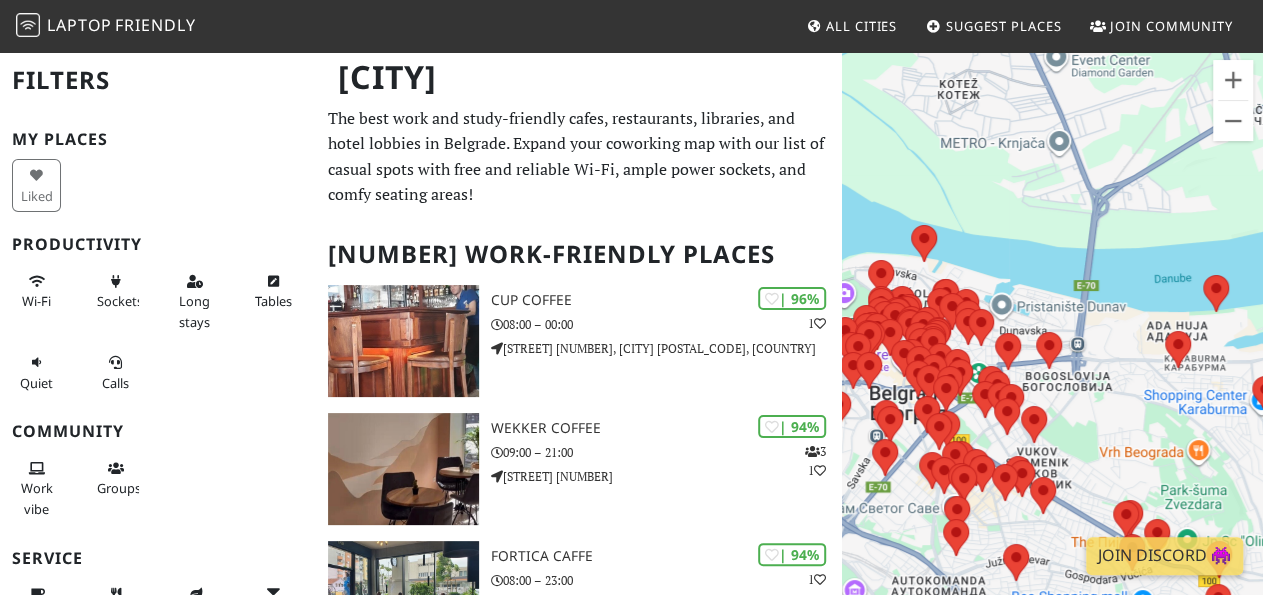 drag, startPoint x: 1128, startPoint y: 371, endPoint x: 1112, endPoint y: 251, distance: 121.061966 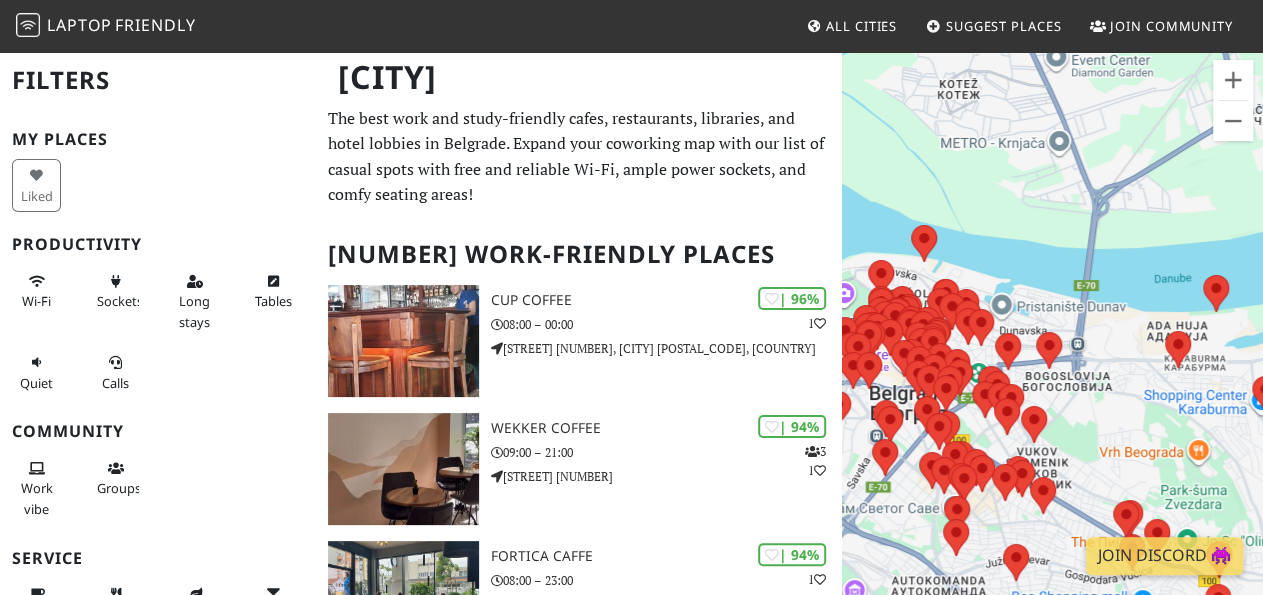 click on "To navigate, press the arrow keys." at bounding box center [1052, 347] 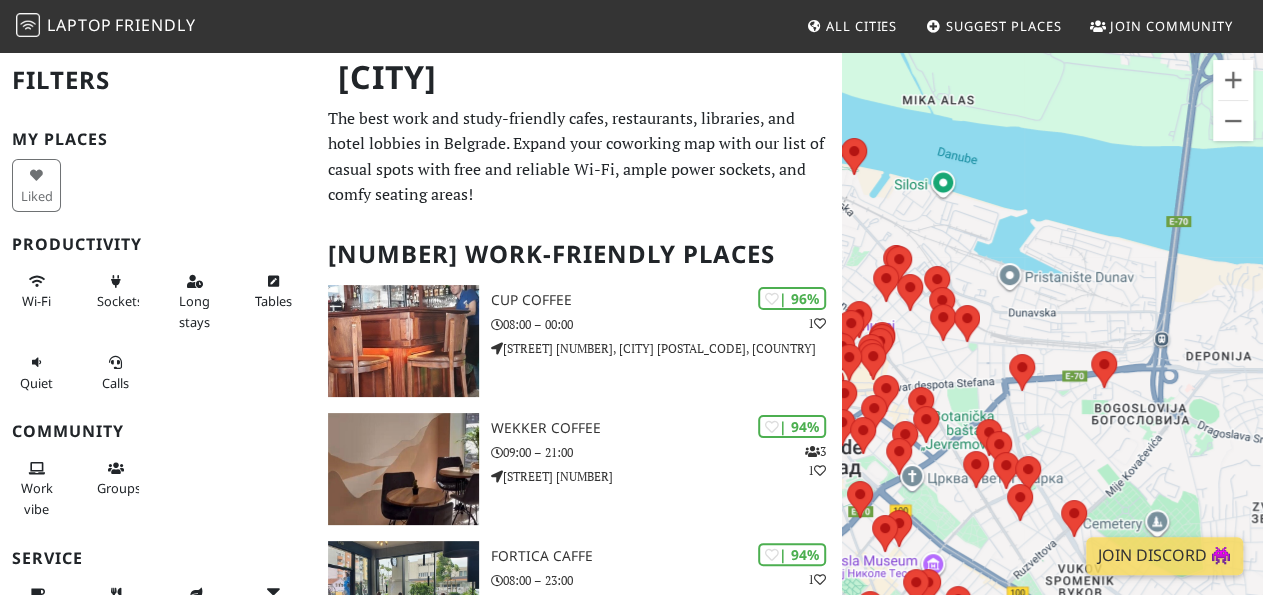 drag, startPoint x: 1031, startPoint y: 363, endPoint x: 1184, endPoint y: 391, distance: 155.54099 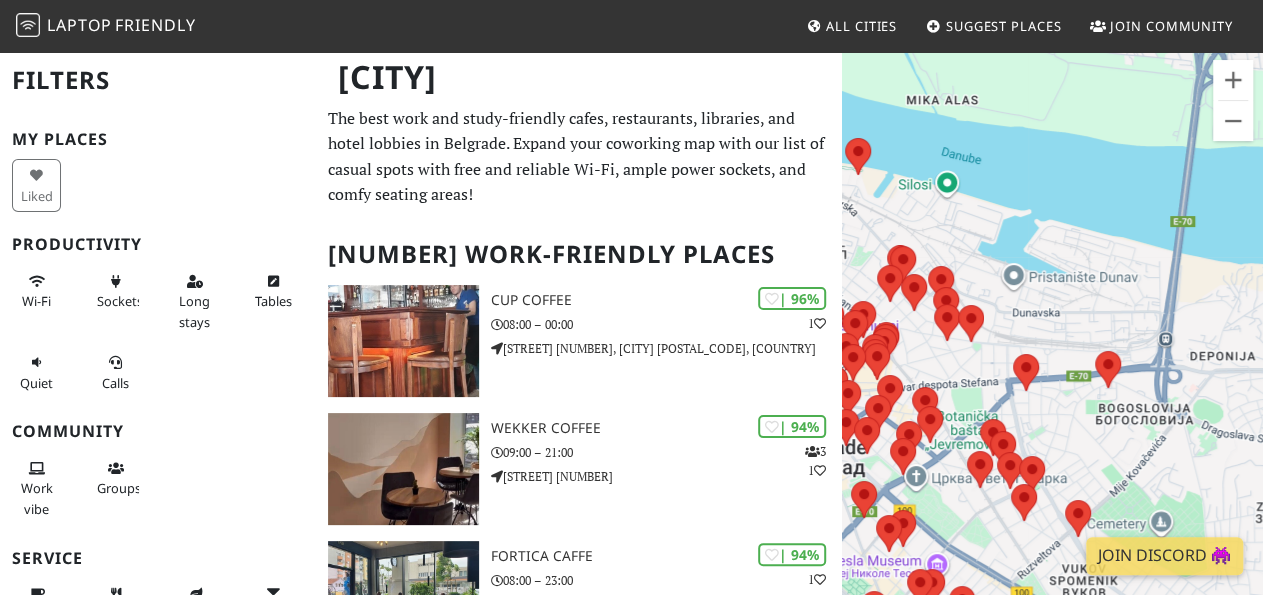 click on "To navigate, press the arrow keys." at bounding box center [1052, 347] 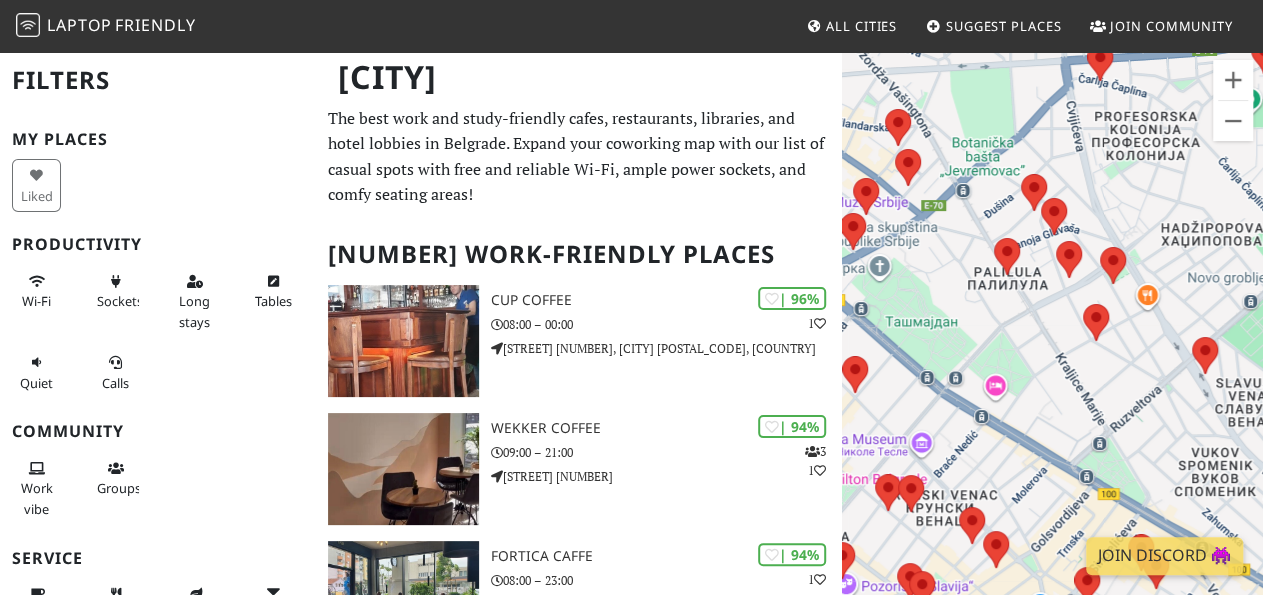drag, startPoint x: 1051, startPoint y: 485, endPoint x: 1161, endPoint y: 212, distance: 294.32803 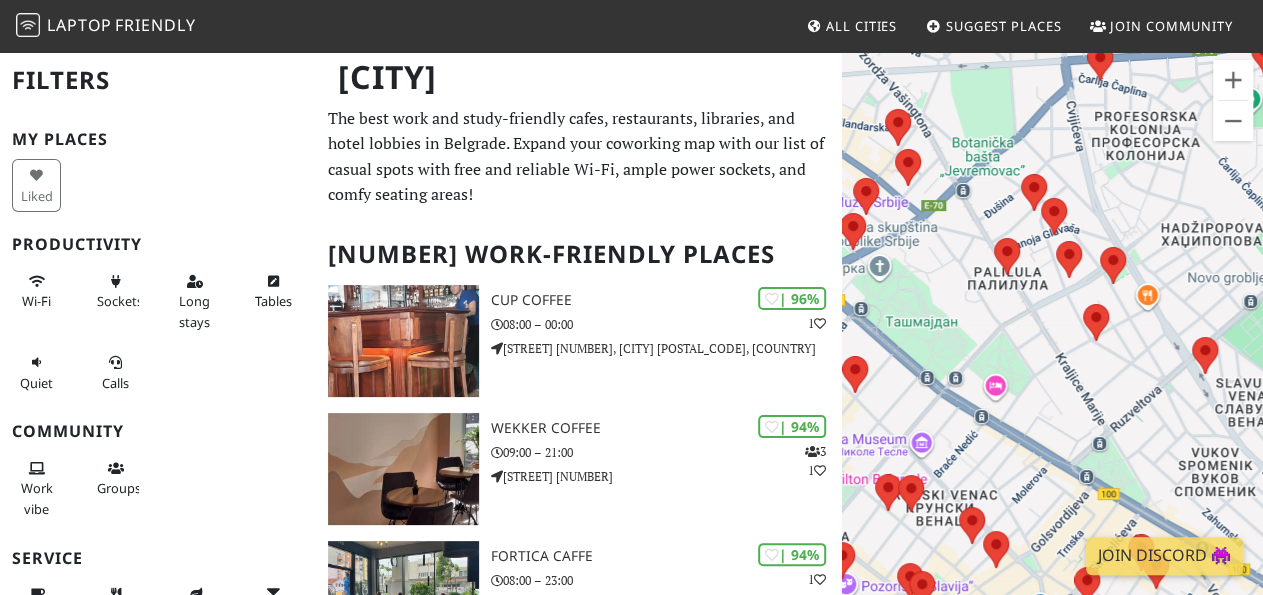 click on "To navigate, press the arrow keys." at bounding box center (1052, 347) 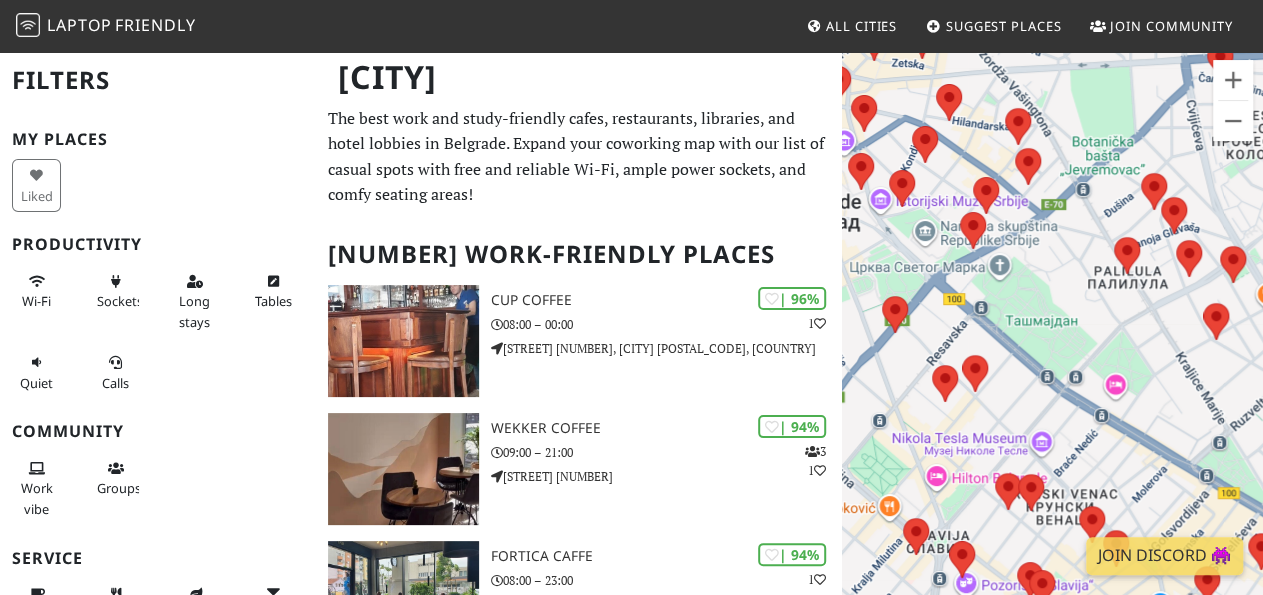 drag, startPoint x: 1017, startPoint y: 357, endPoint x: 1104, endPoint y: 363, distance: 87.20665 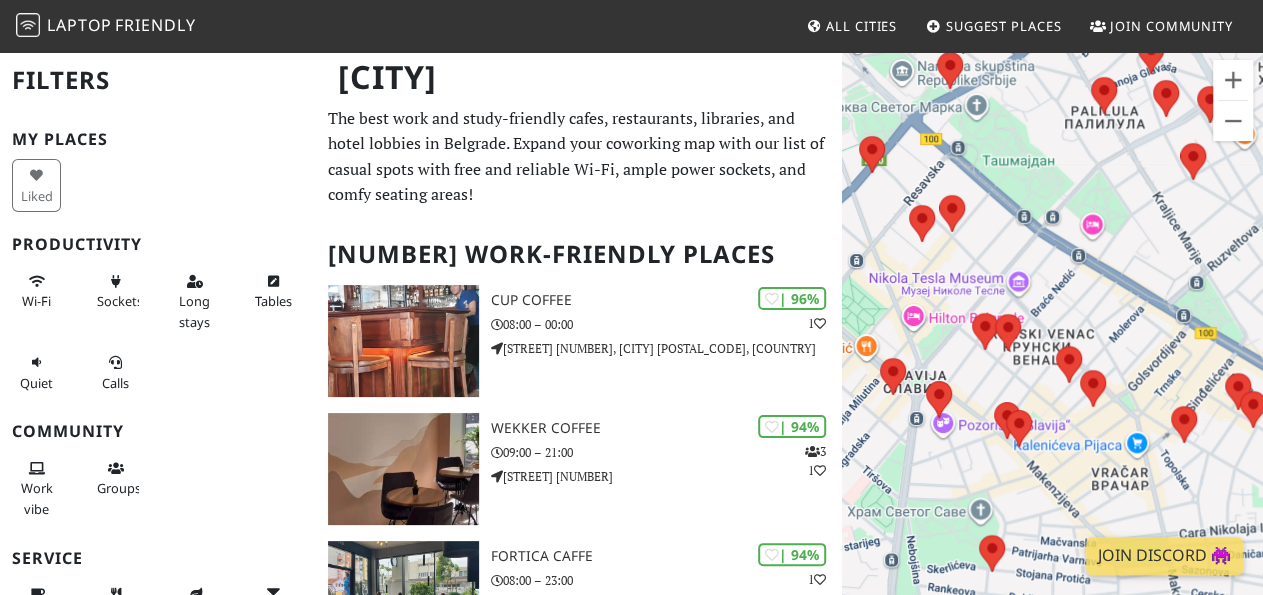 drag, startPoint x: 1031, startPoint y: 515, endPoint x: 943, endPoint y: 345, distance: 191.42622 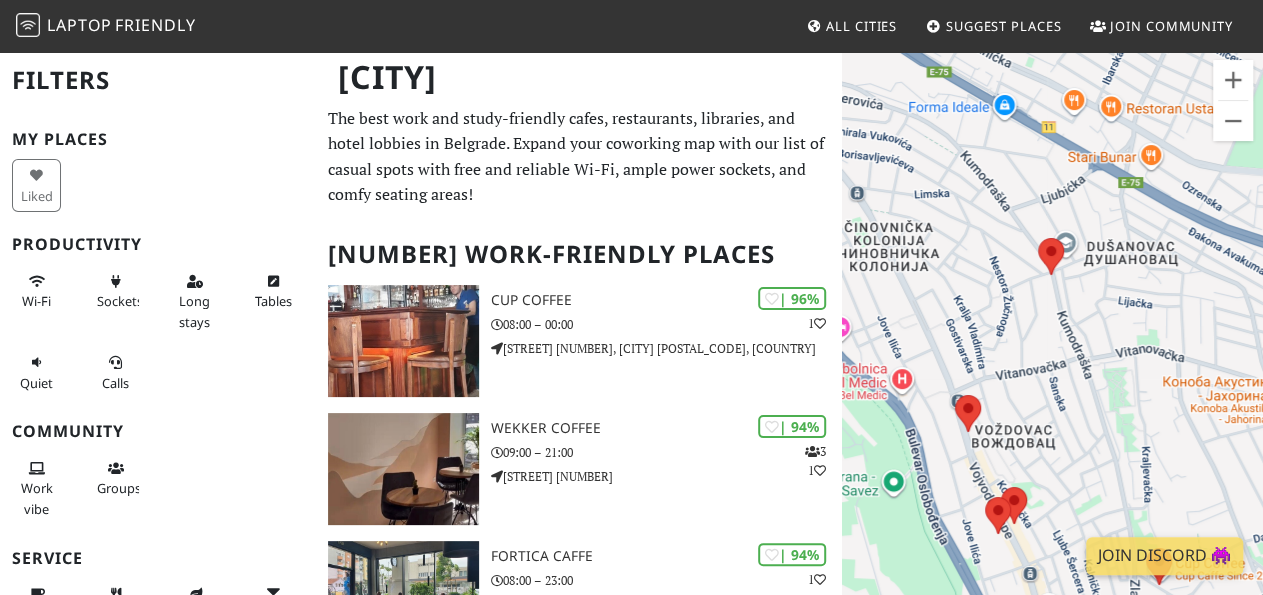 drag, startPoint x: 971, startPoint y: 192, endPoint x: 1023, endPoint y: 389, distance: 203.74739 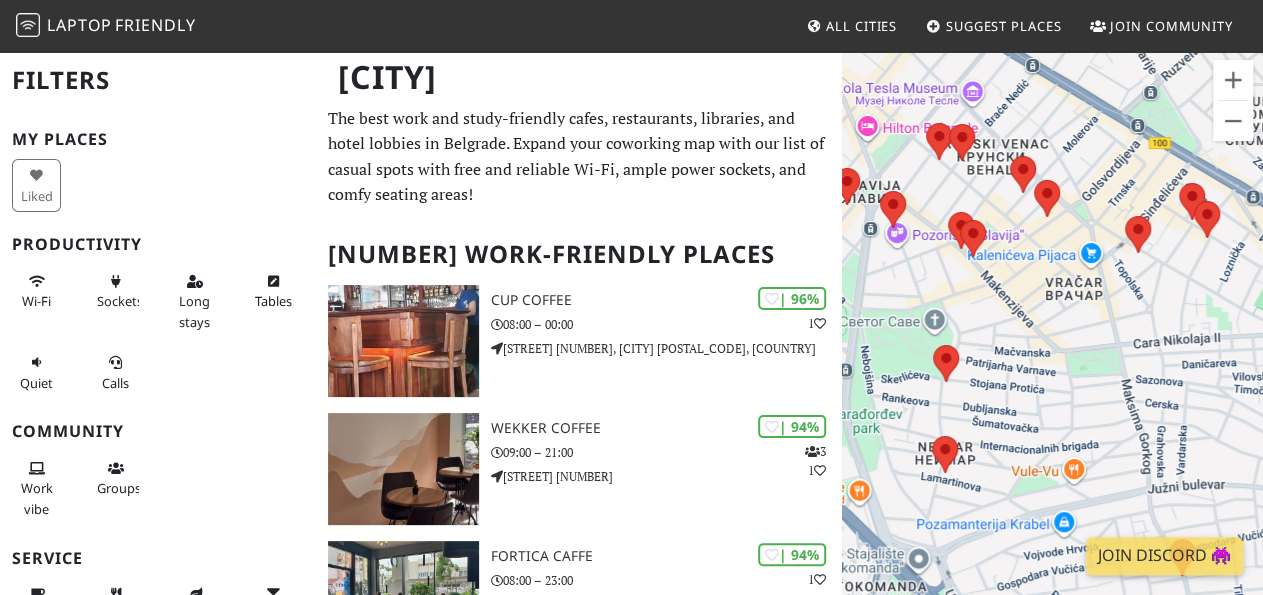 drag, startPoint x: 1037, startPoint y: 356, endPoint x: 1006, endPoint y: 453, distance: 101.8332 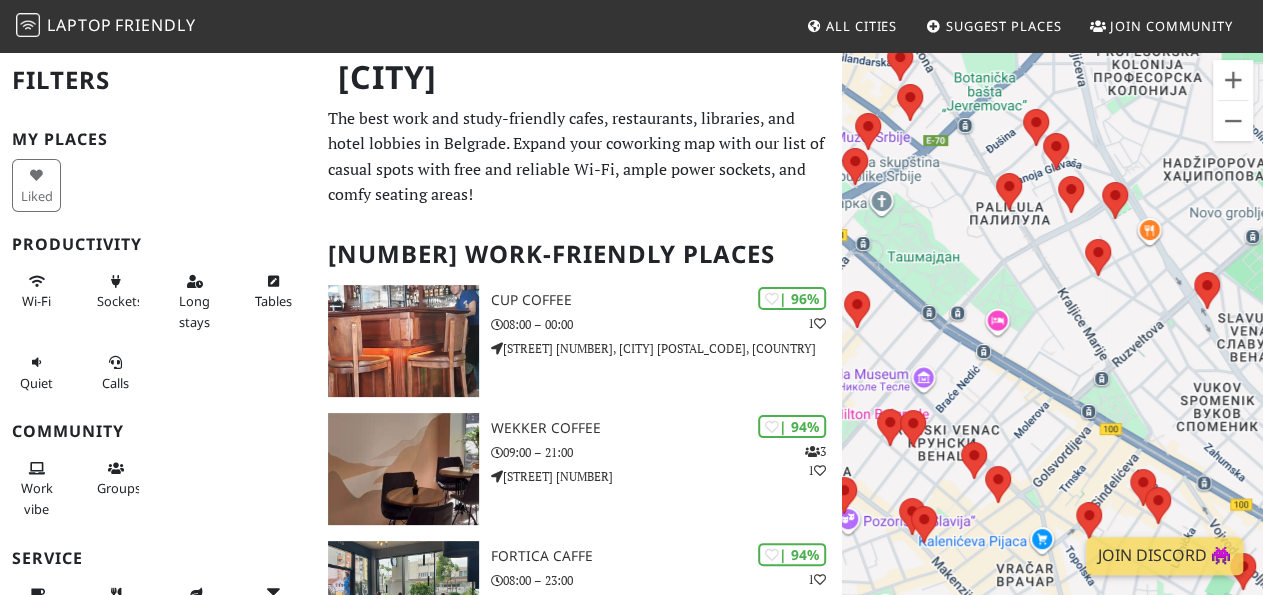drag, startPoint x: 1017, startPoint y: 443, endPoint x: 1077, endPoint y: 376, distance: 89.938866 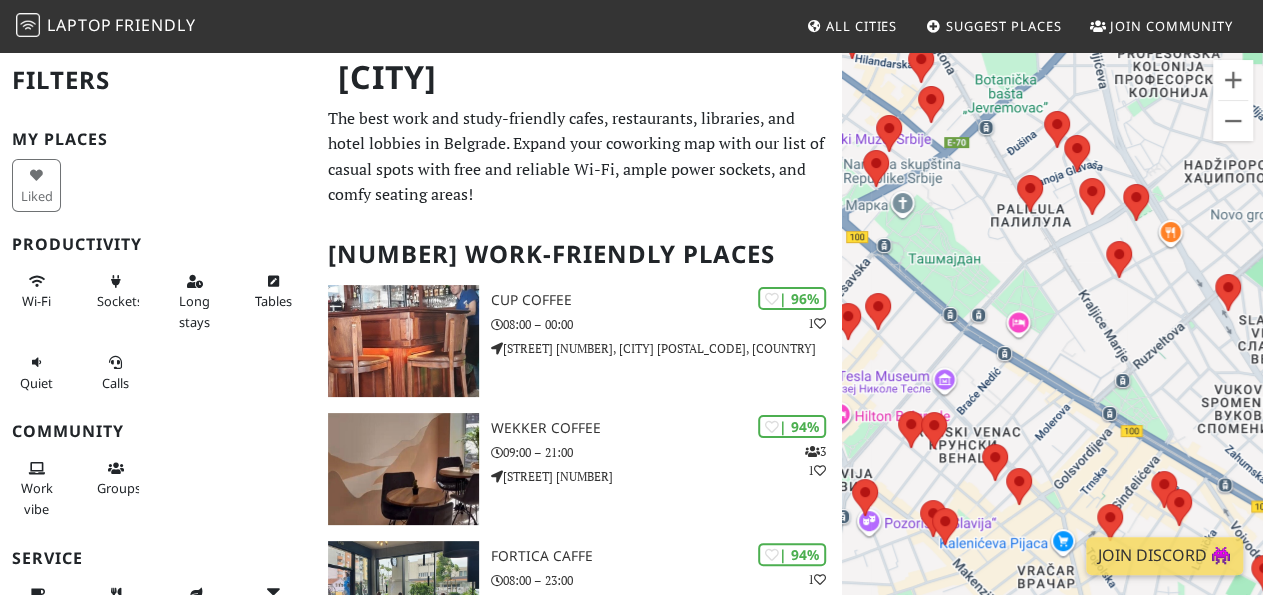 click on "The best work and study-friendly cafes, restaurants, libraries, and hotel lobbies in Belgrade. Expand your coworking map with our list of casual spots with free and reliable Wi-Fi, ample power sockets, and comfy seating areas!" at bounding box center (579, 157) 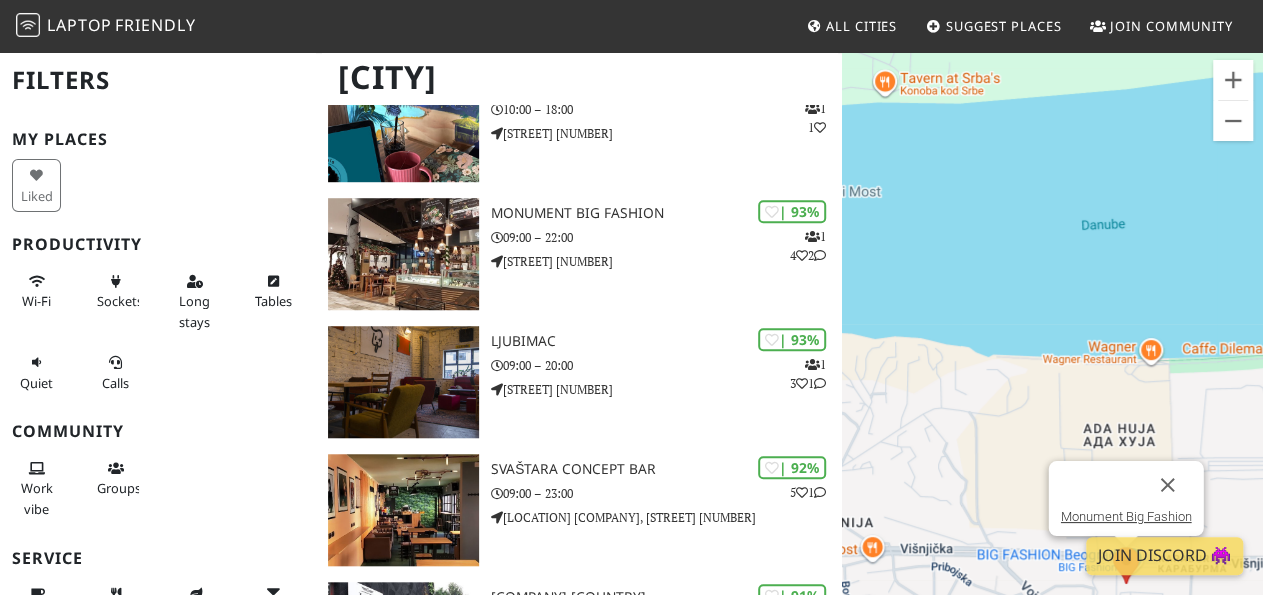 scroll, scrollTop: 600, scrollLeft: 0, axis: vertical 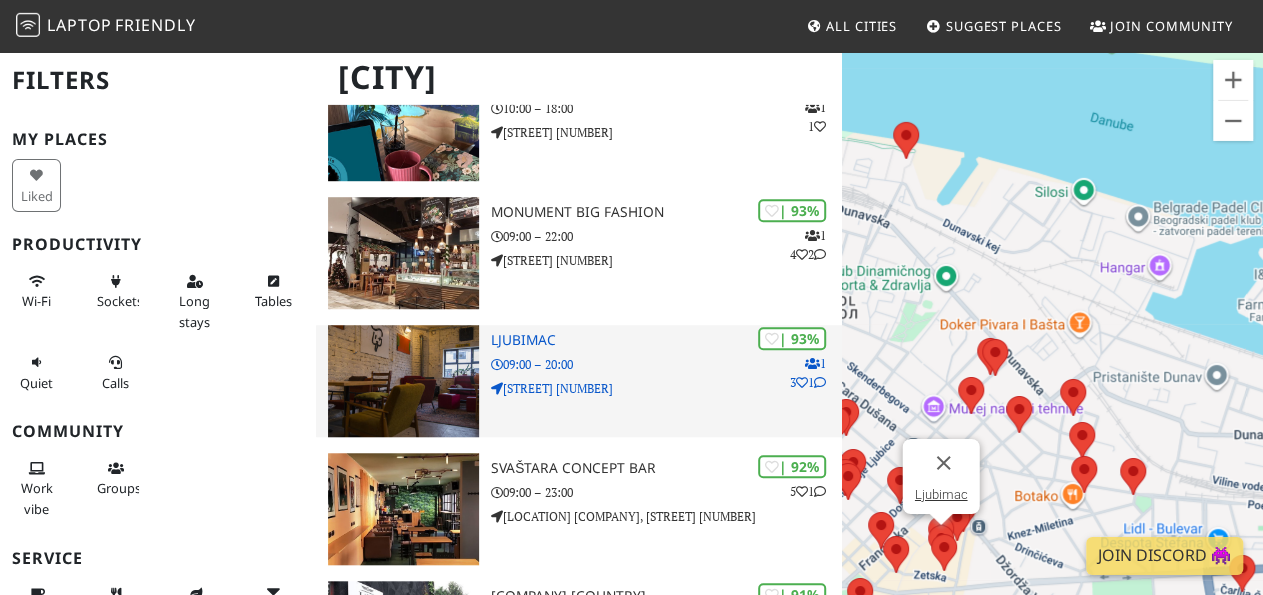 click on "Ljubimac" at bounding box center (666, 340) 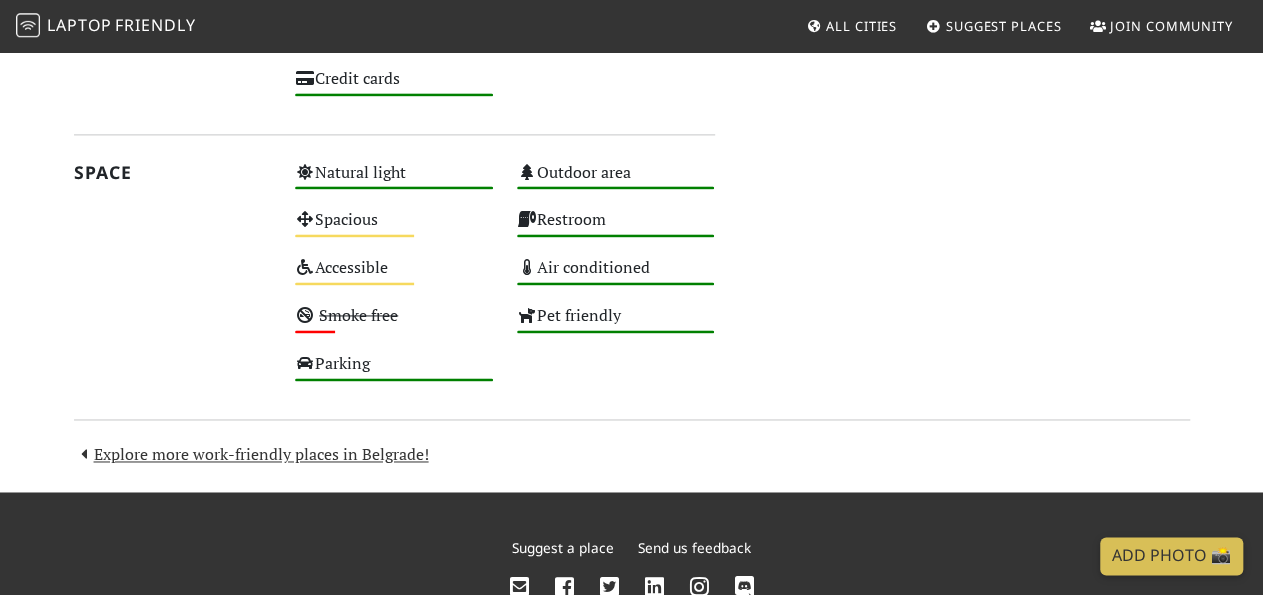 scroll, scrollTop: 1342, scrollLeft: 0, axis: vertical 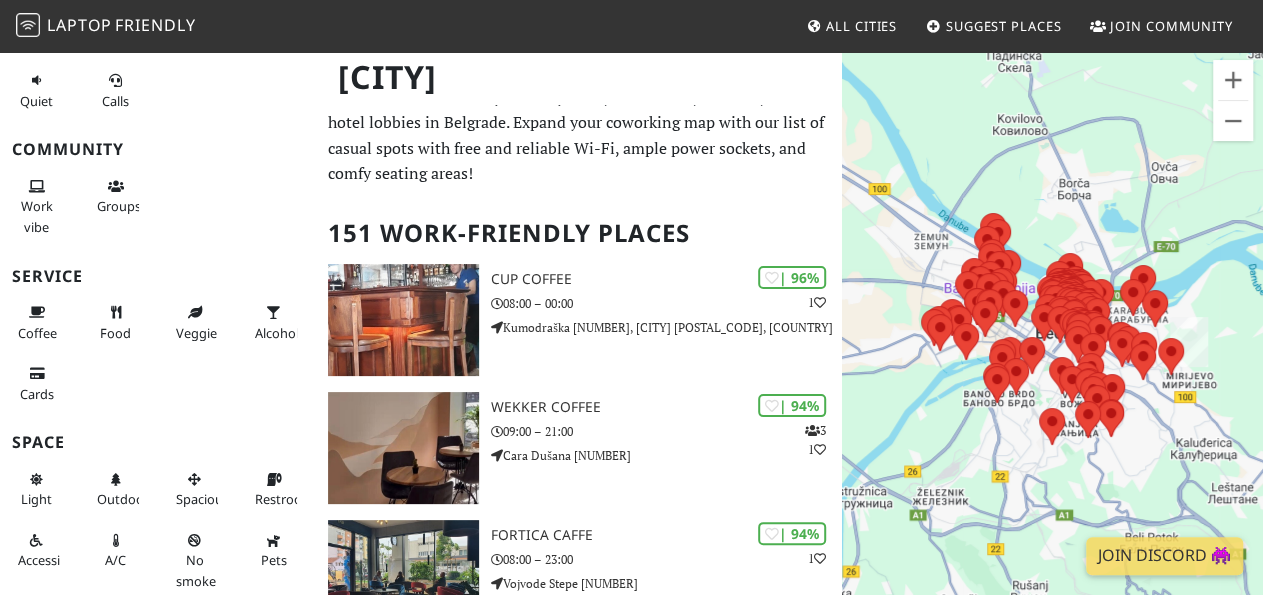 click on "No smoke" at bounding box center [197, 560] 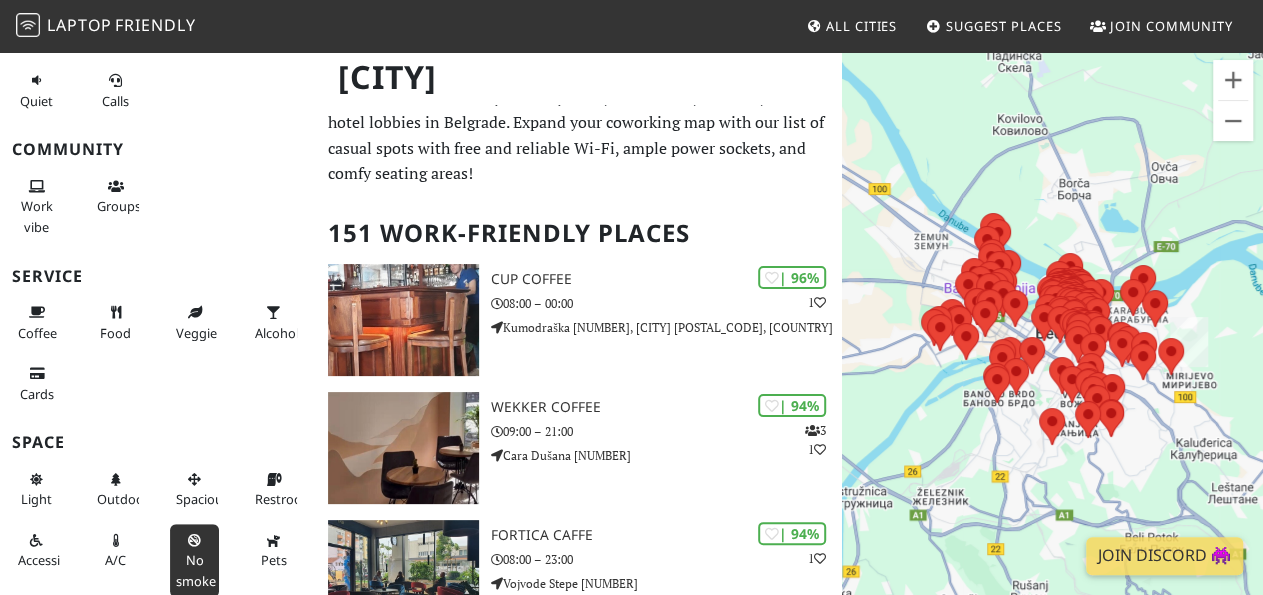 click on "No smoke" at bounding box center [194, 560] 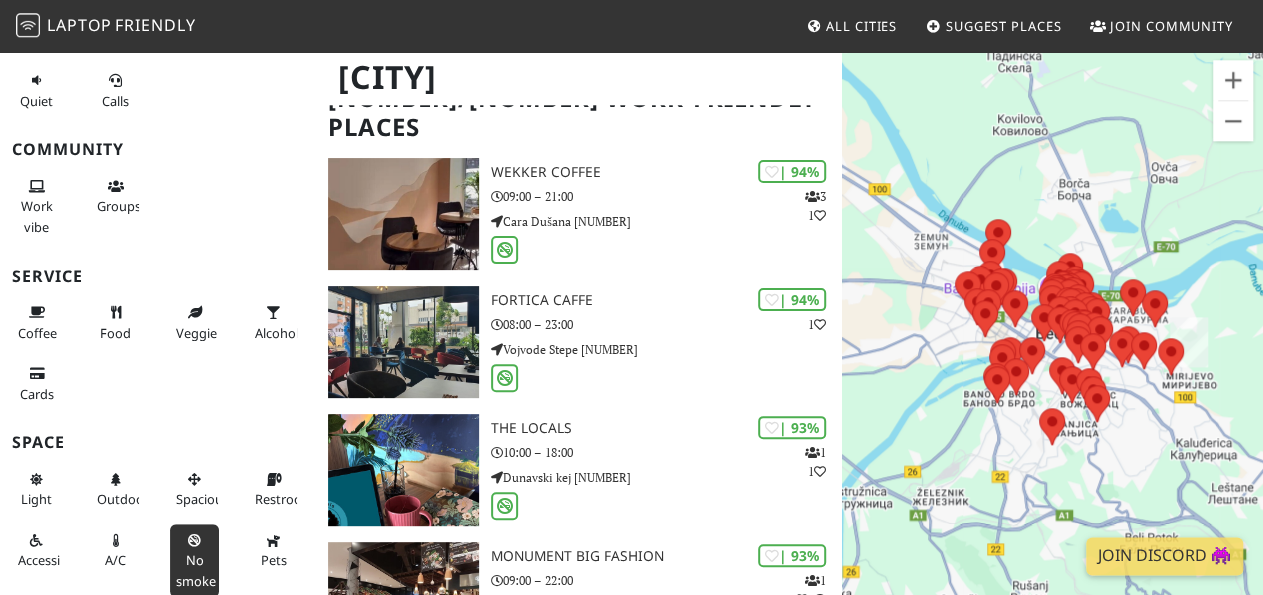 scroll, scrollTop: 157, scrollLeft: 0, axis: vertical 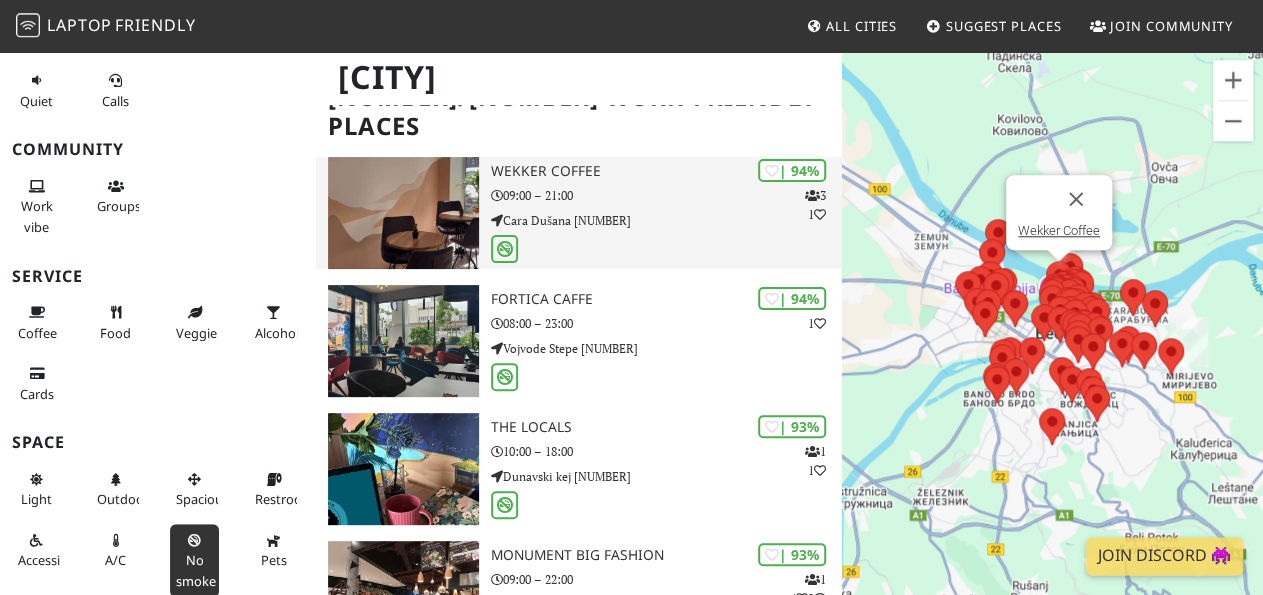 click on "Wekker Coffee" at bounding box center (666, 171) 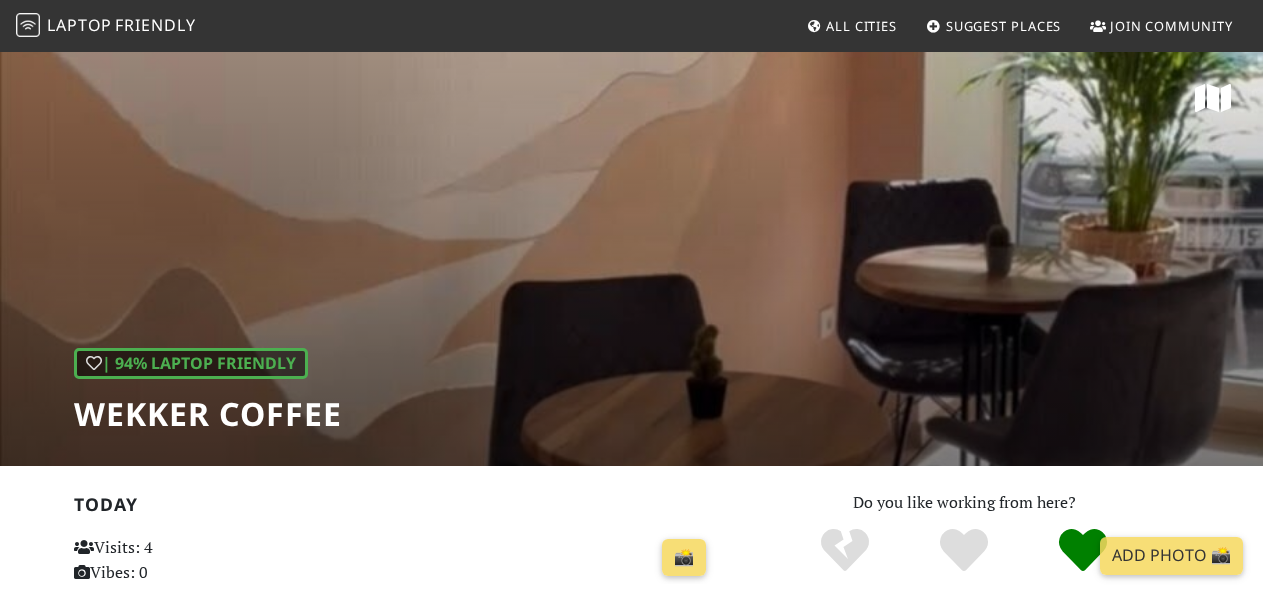 scroll, scrollTop: 0, scrollLeft: 0, axis: both 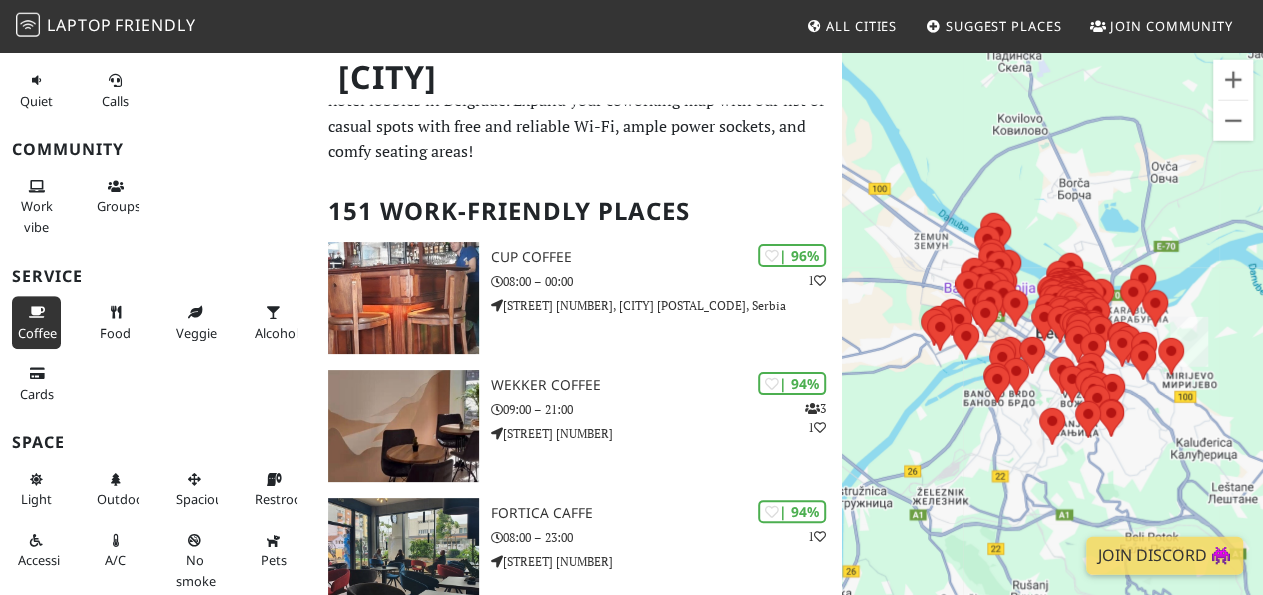 click on "Coffee" at bounding box center (36, 322) 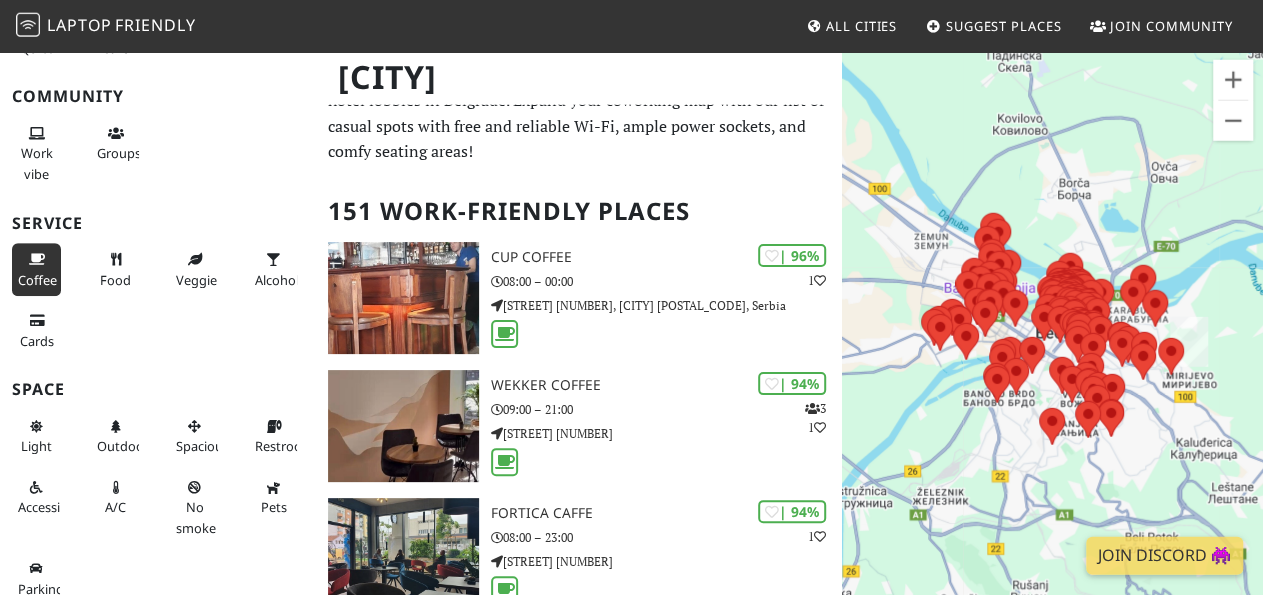 scroll, scrollTop: 343, scrollLeft: 0, axis: vertical 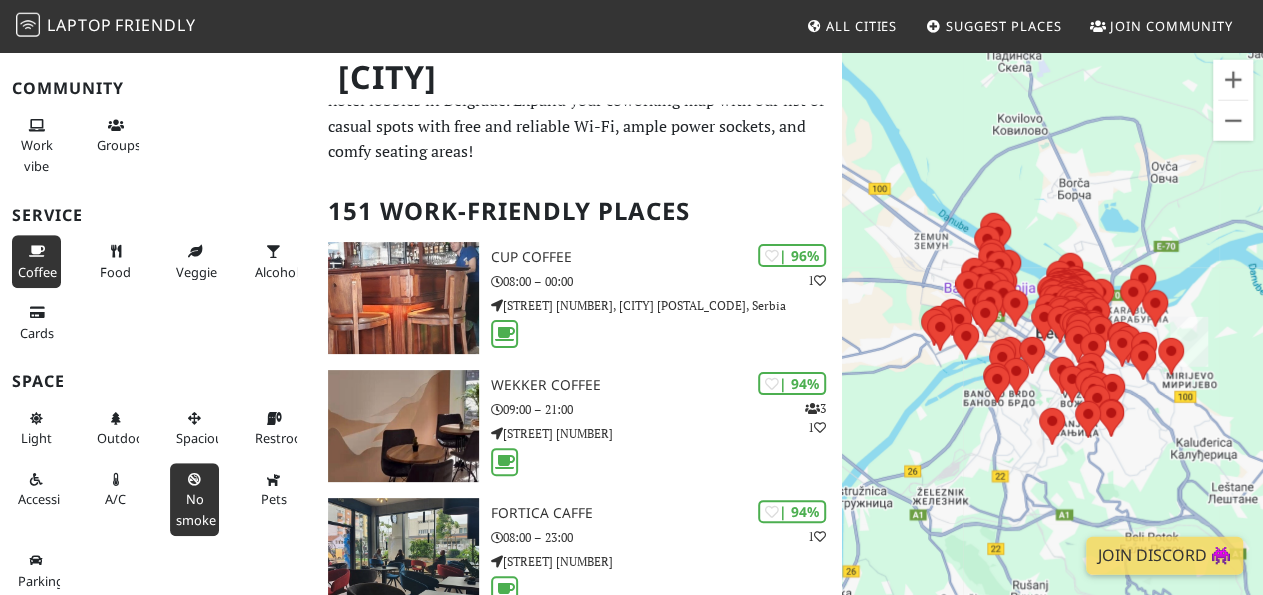 click on "No smoke" at bounding box center [196, 509] 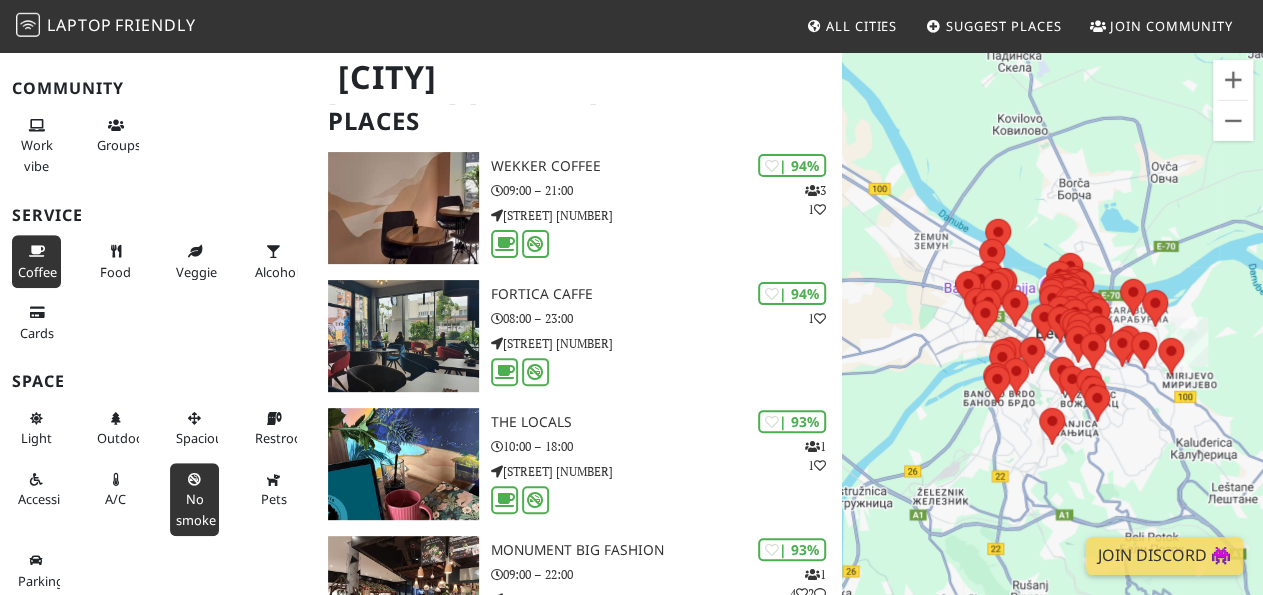 scroll, scrollTop: 168, scrollLeft: 0, axis: vertical 